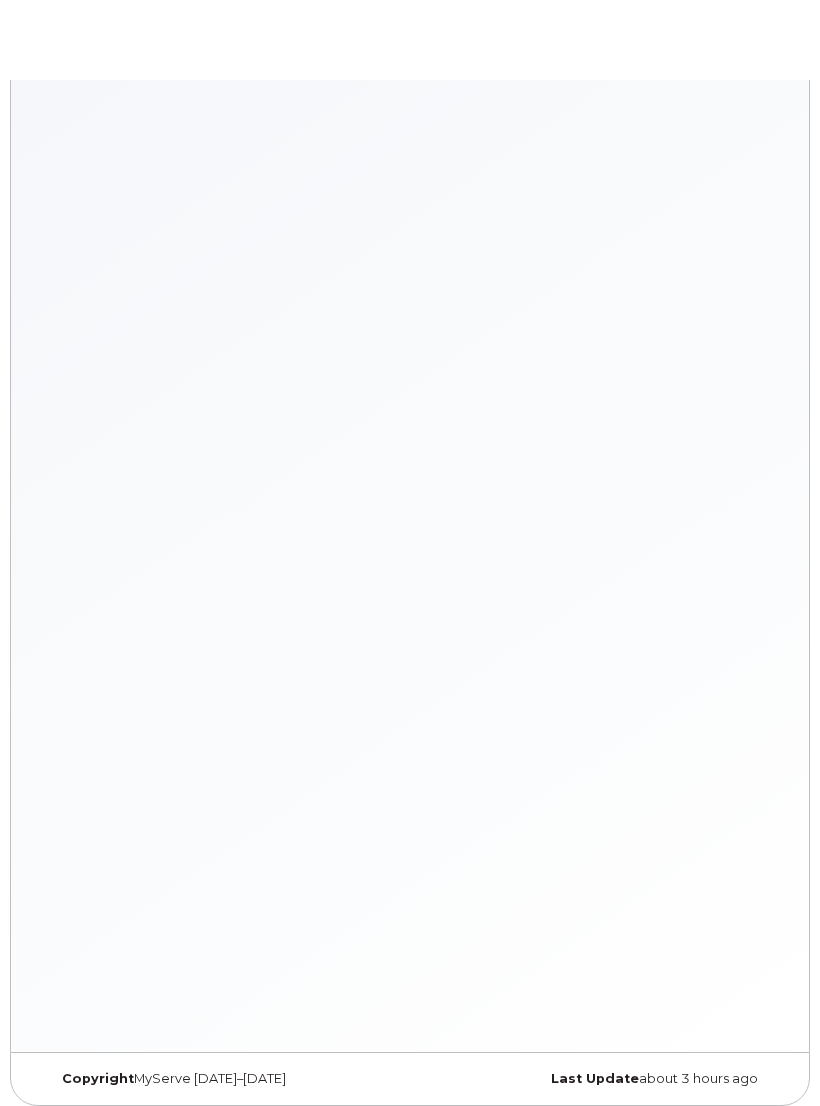 scroll, scrollTop: 0, scrollLeft: 0, axis: both 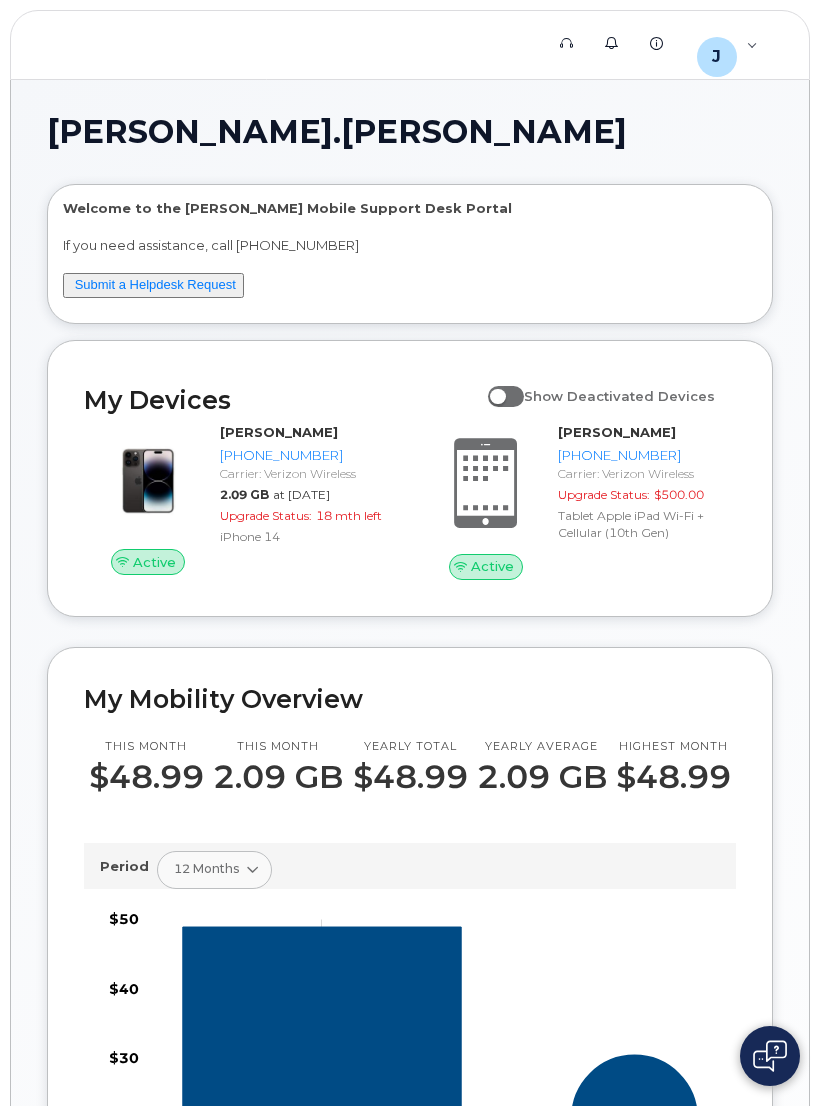 click 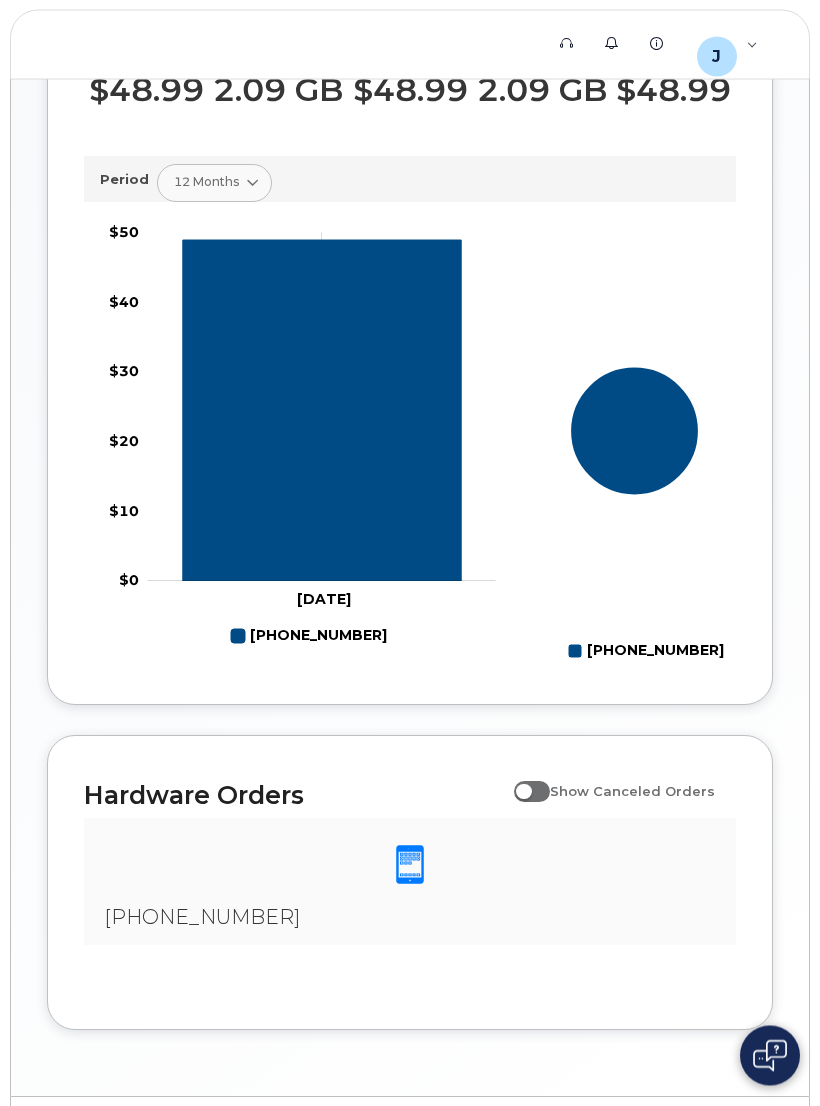 scroll, scrollTop: 704, scrollLeft: 0, axis: vertical 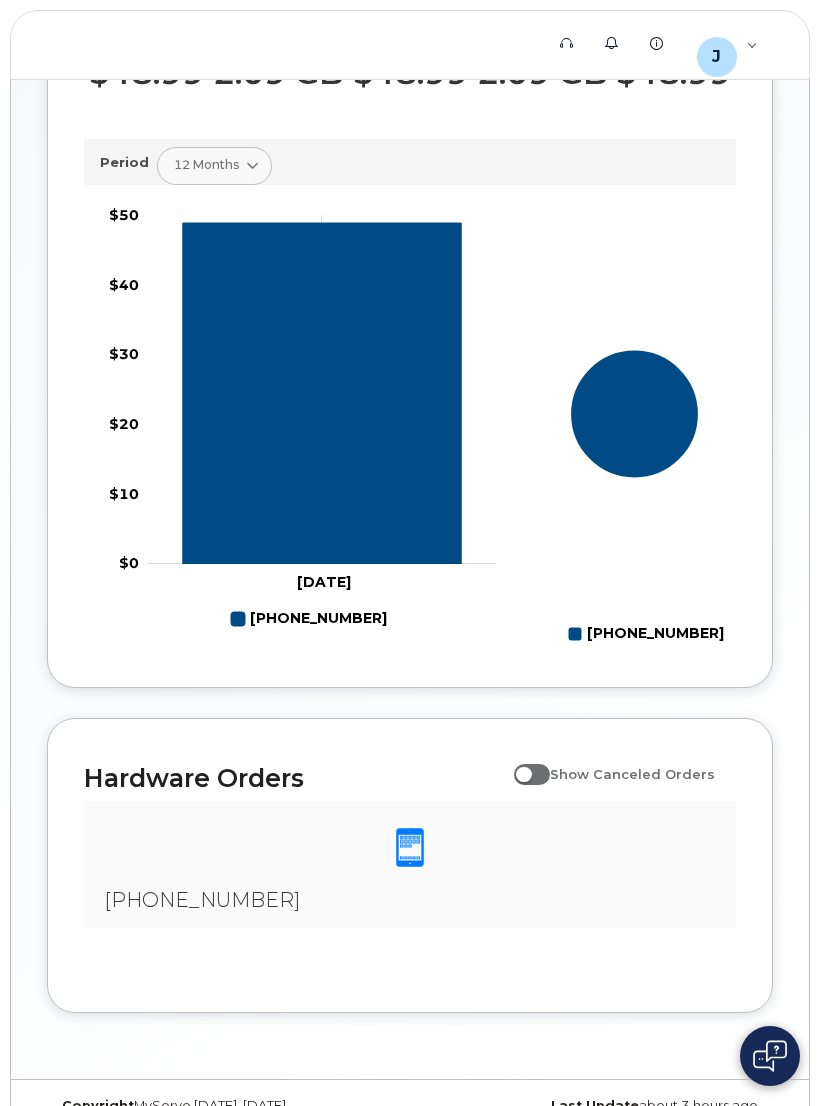click 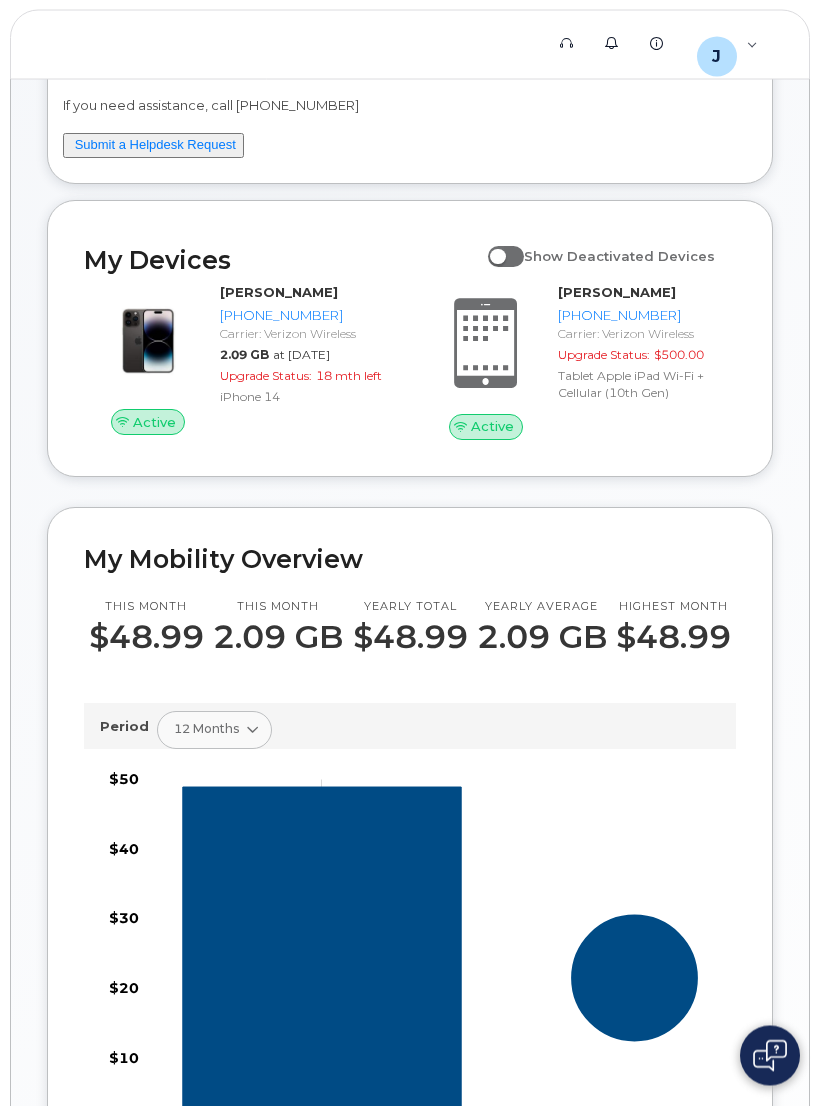 scroll, scrollTop: 0, scrollLeft: 0, axis: both 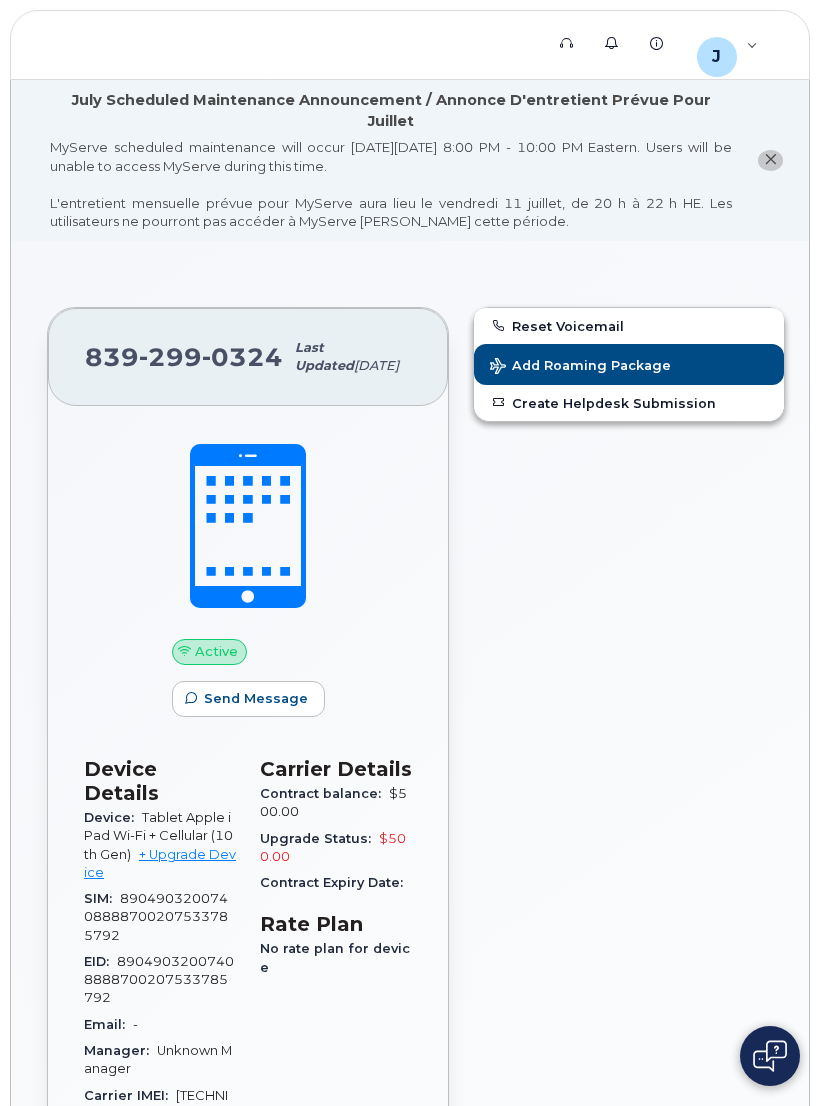 click 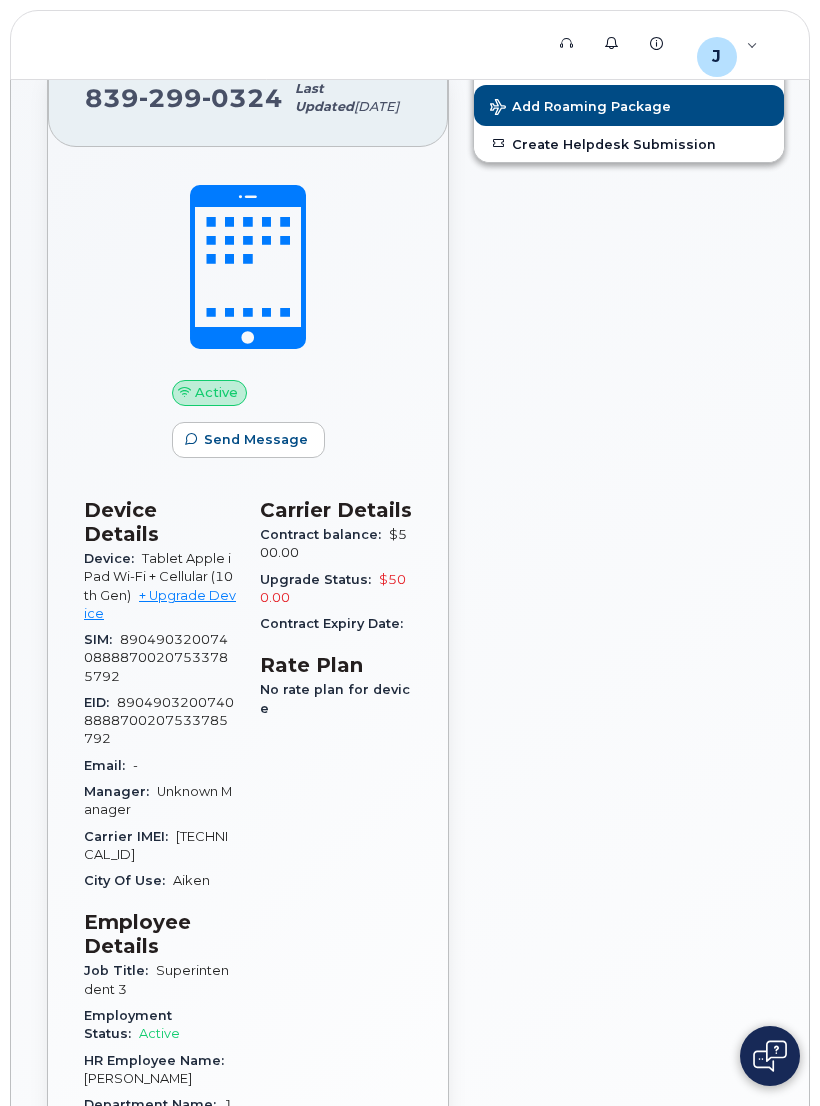 scroll, scrollTop: 0, scrollLeft: 0, axis: both 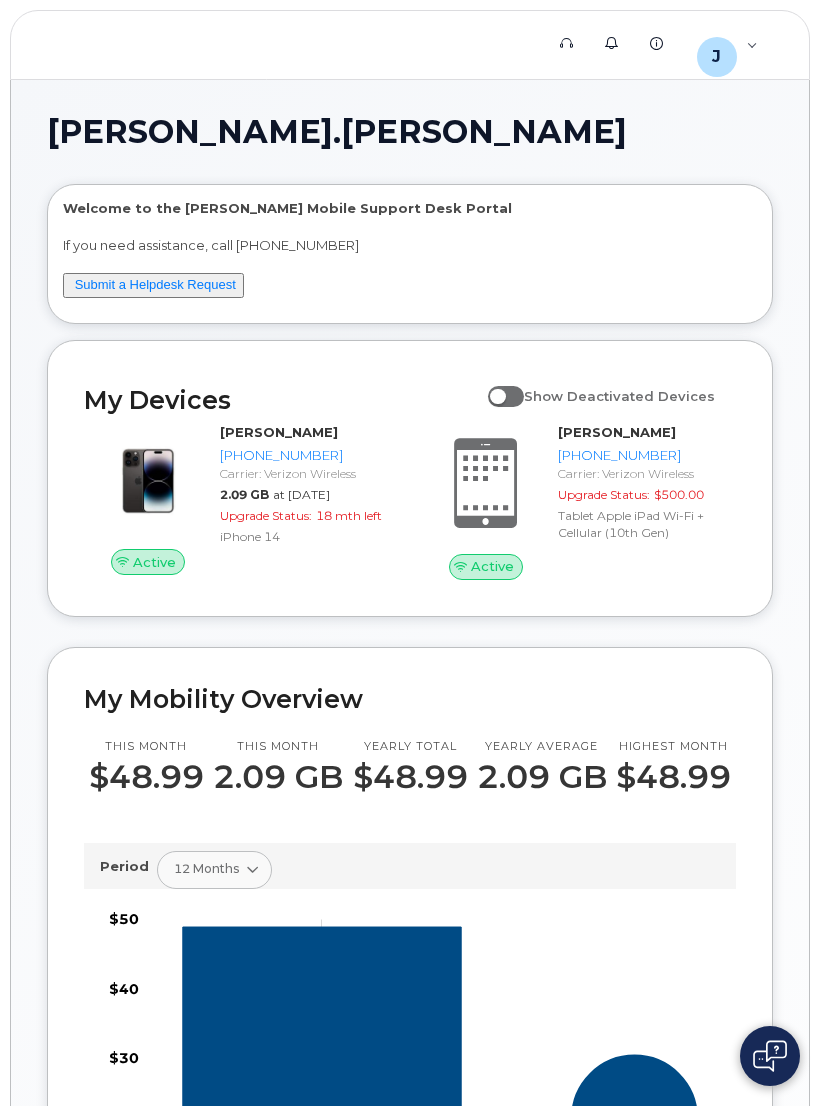 click 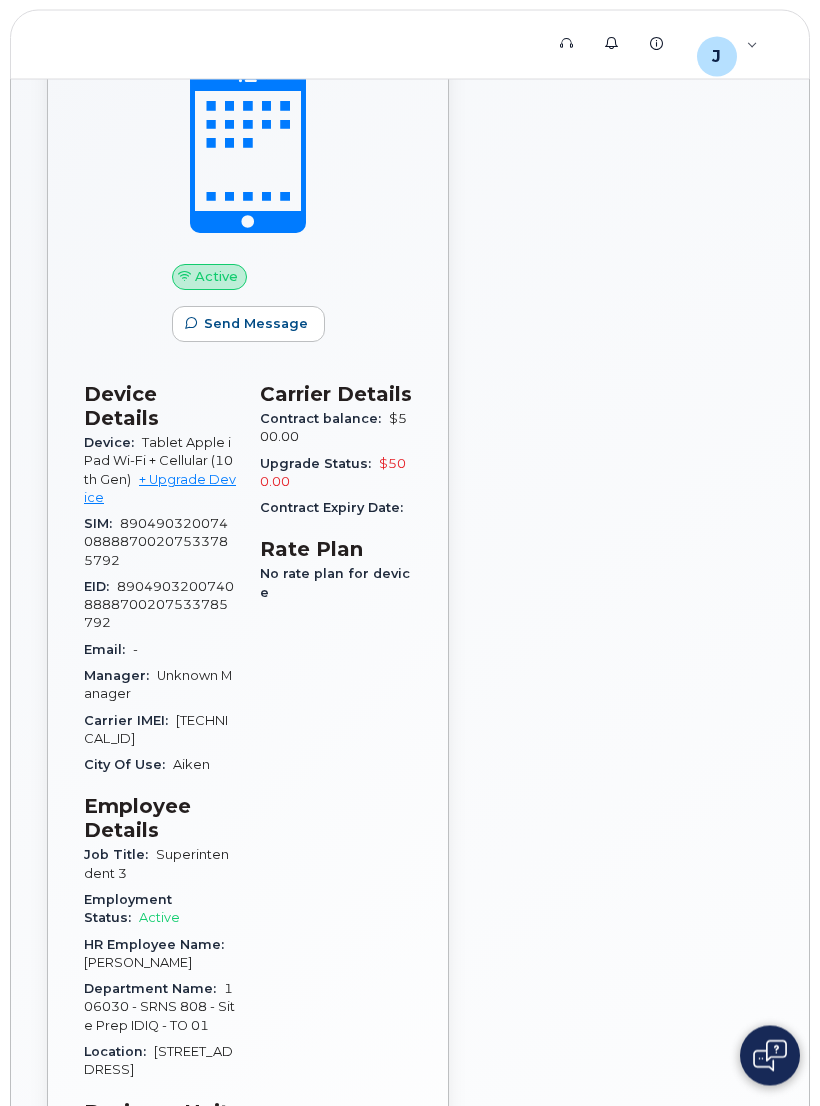 scroll, scrollTop: 373, scrollLeft: 0, axis: vertical 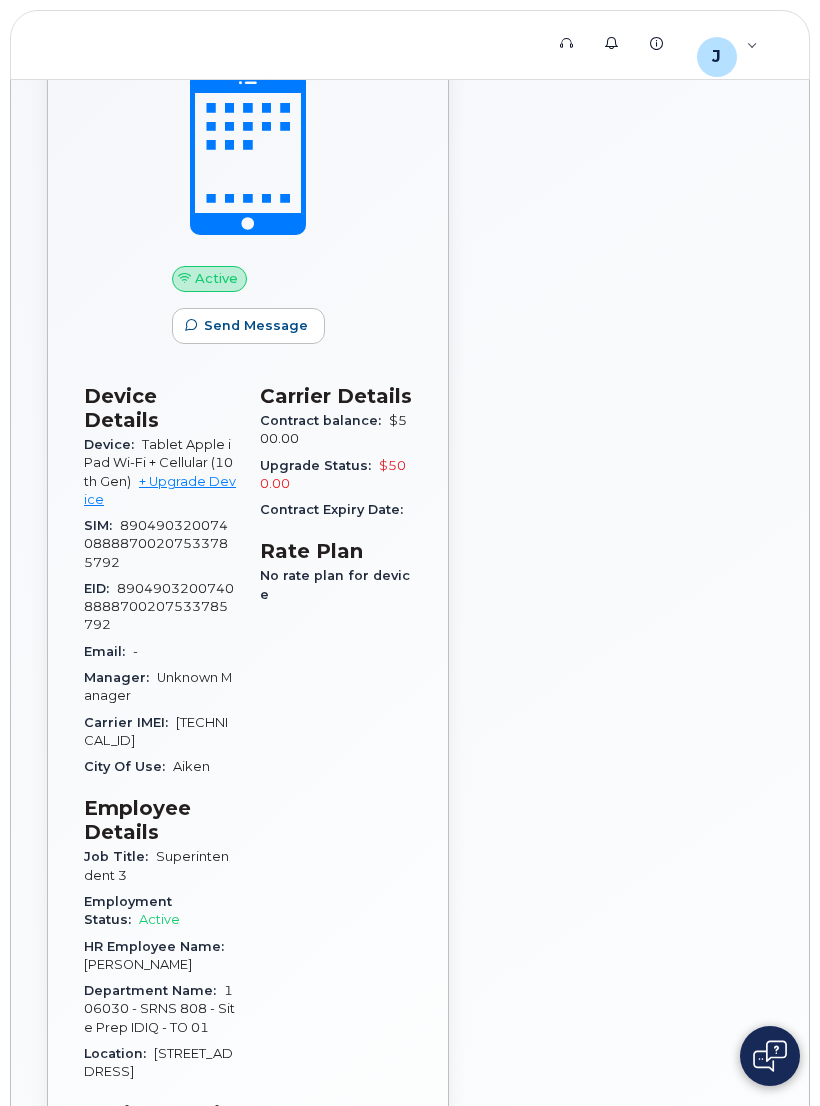 click on "Tablet Apple iPad Wi-Fi + Cellular (10th Gen)" 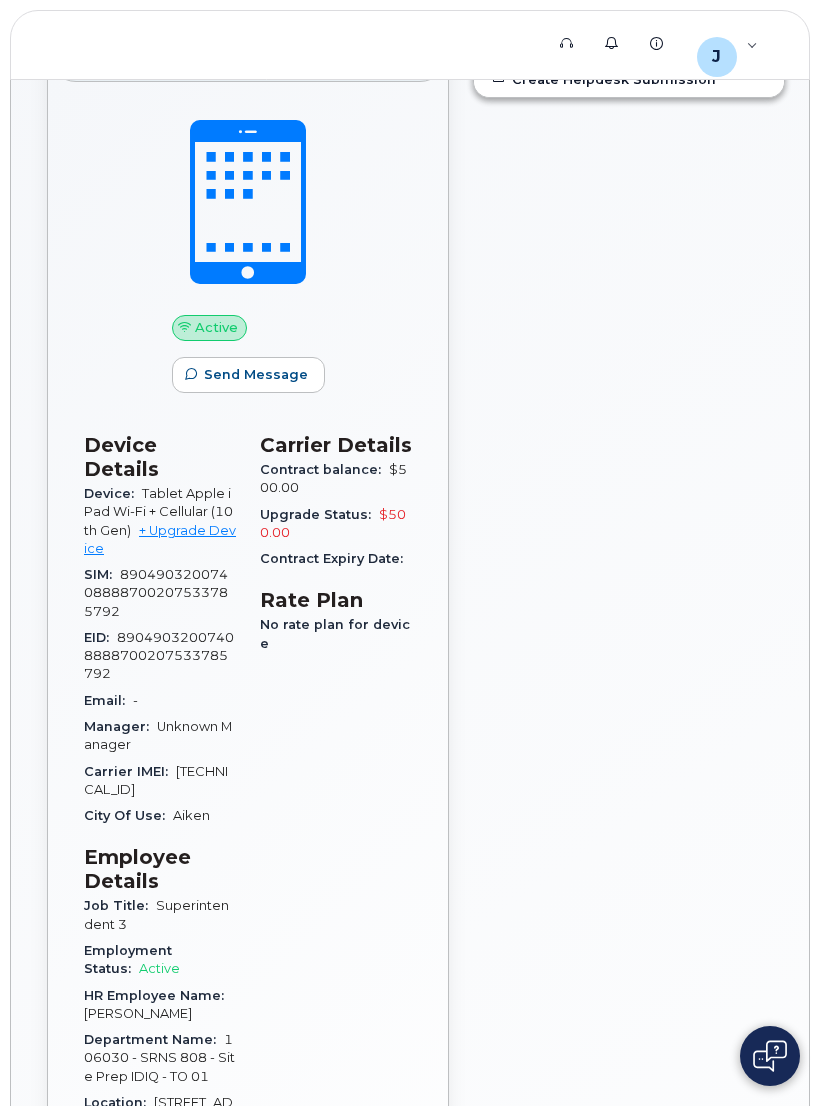 scroll, scrollTop: 0, scrollLeft: 0, axis: both 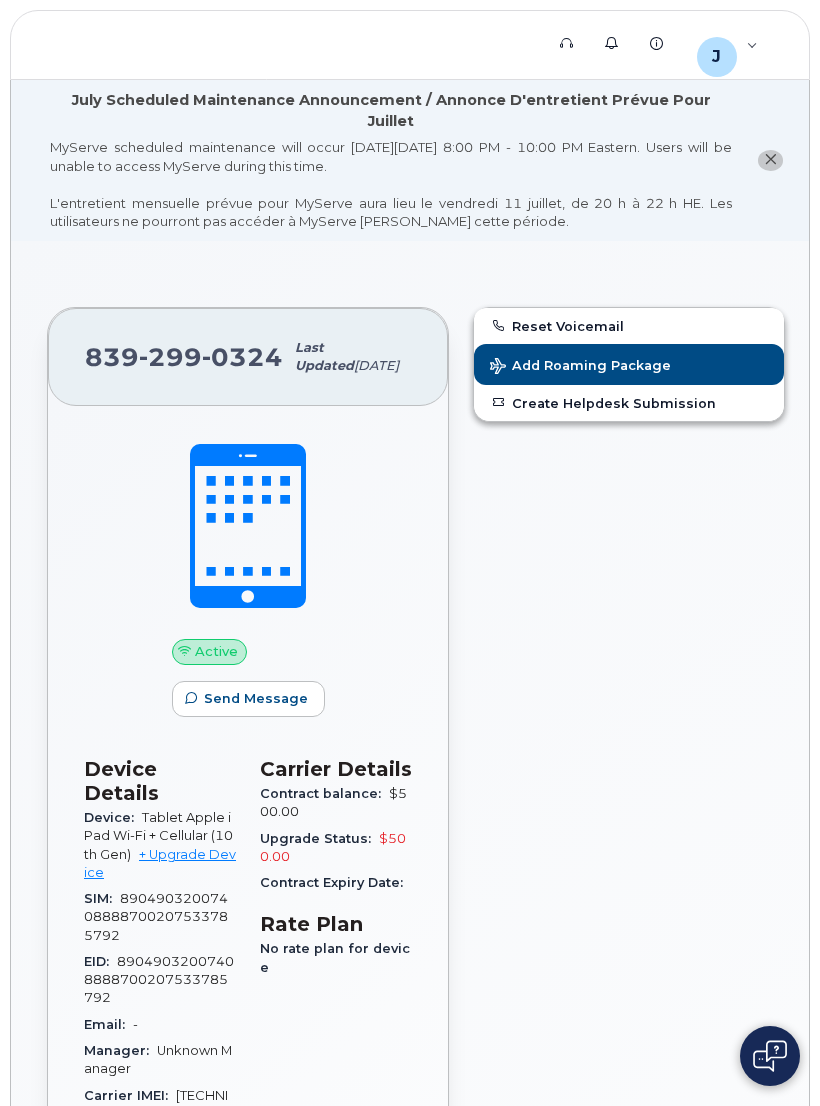click on "[PERSON_NAME].[PERSON_NAME] Employee" 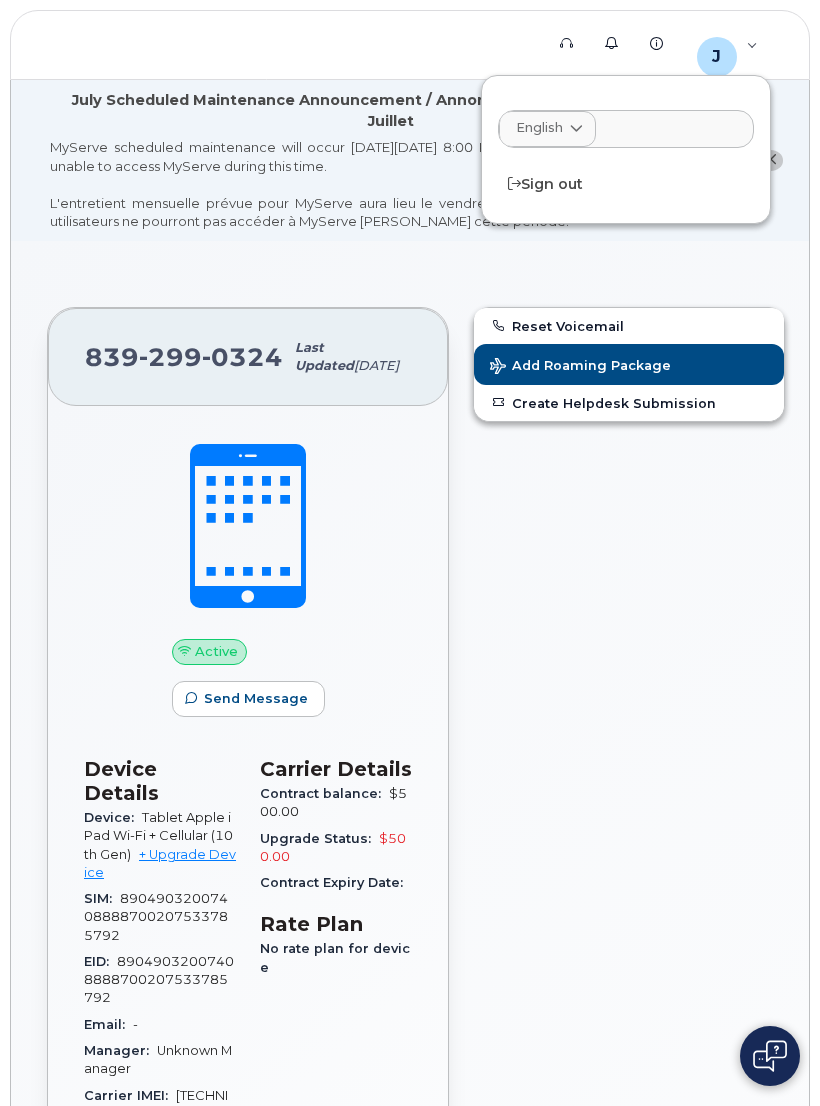 click on "Reset Voicemail Add Roaming Package Create Helpdesk Submission" 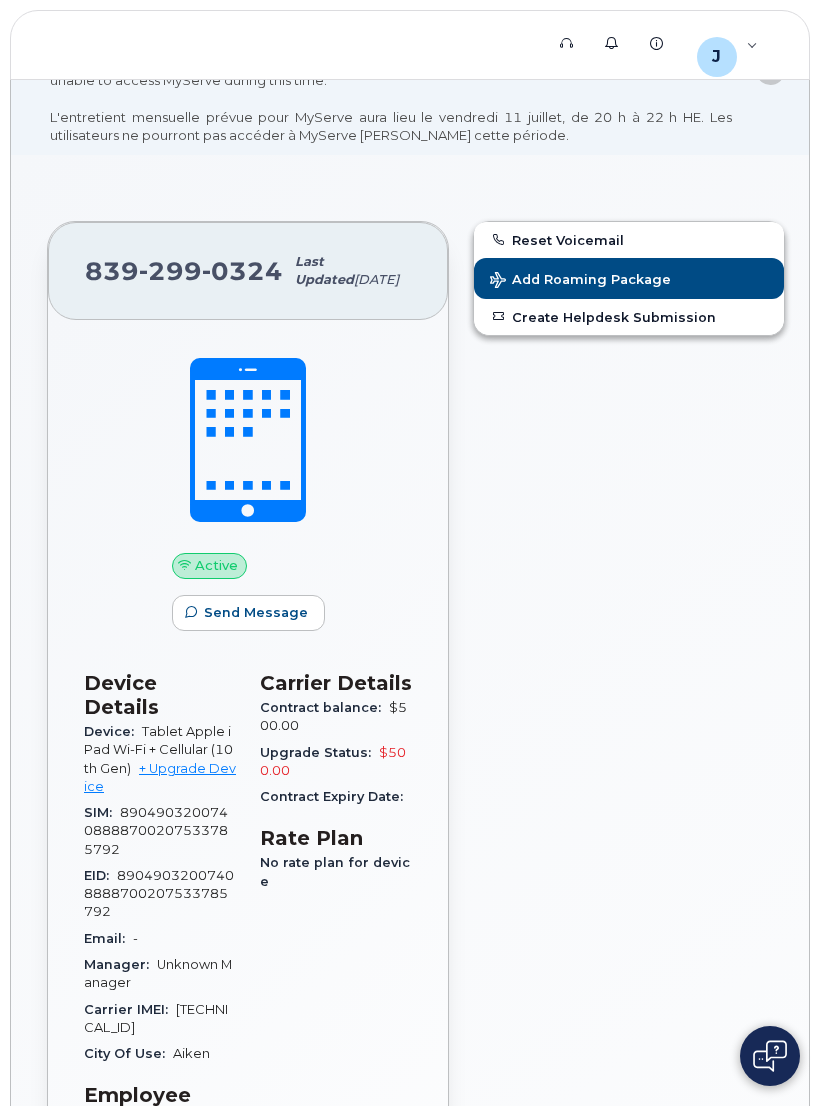 scroll, scrollTop: 0, scrollLeft: 0, axis: both 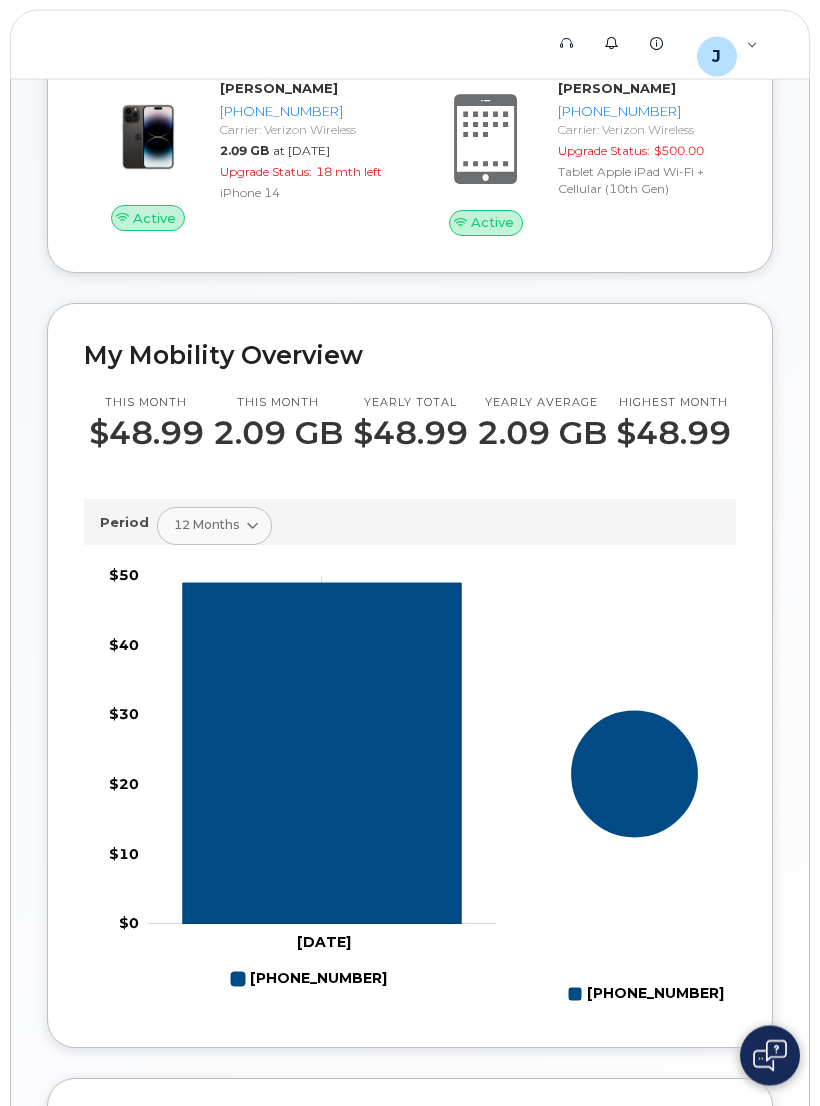 click on "Tablet Apple iPad Wi-Fi + Cellular (10th Gen)" 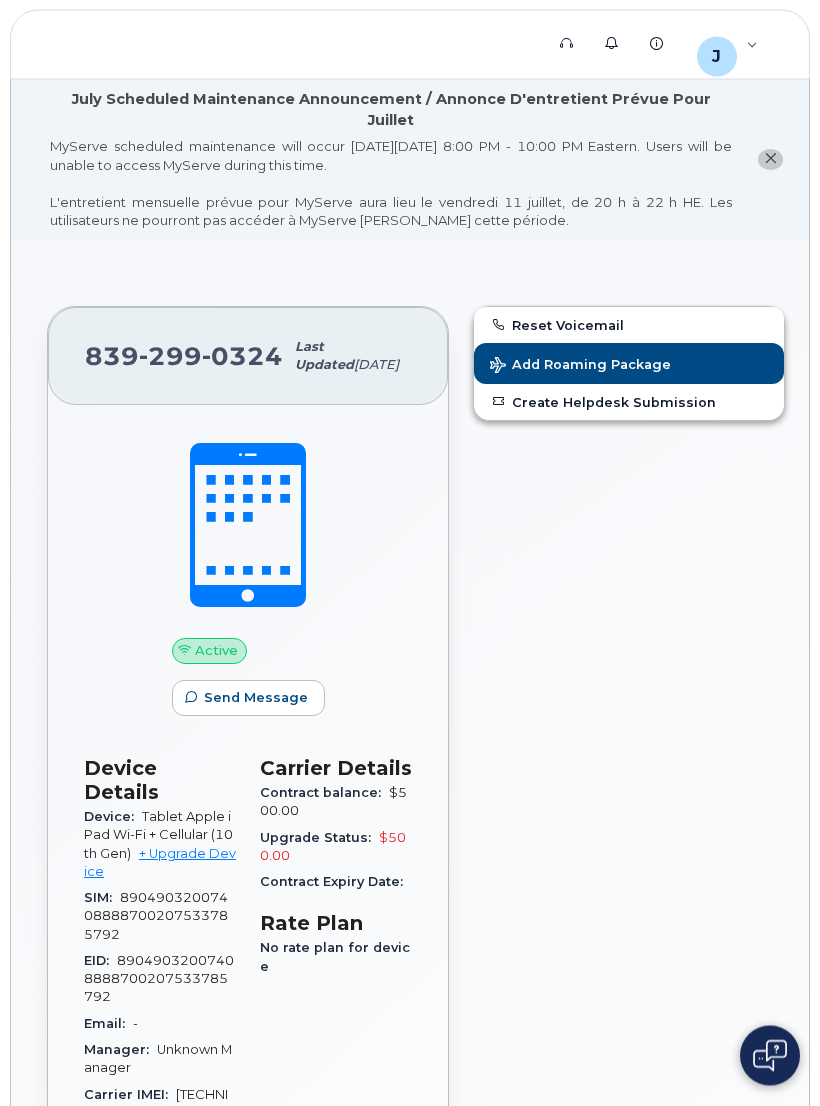 scroll, scrollTop: 0, scrollLeft: 0, axis: both 